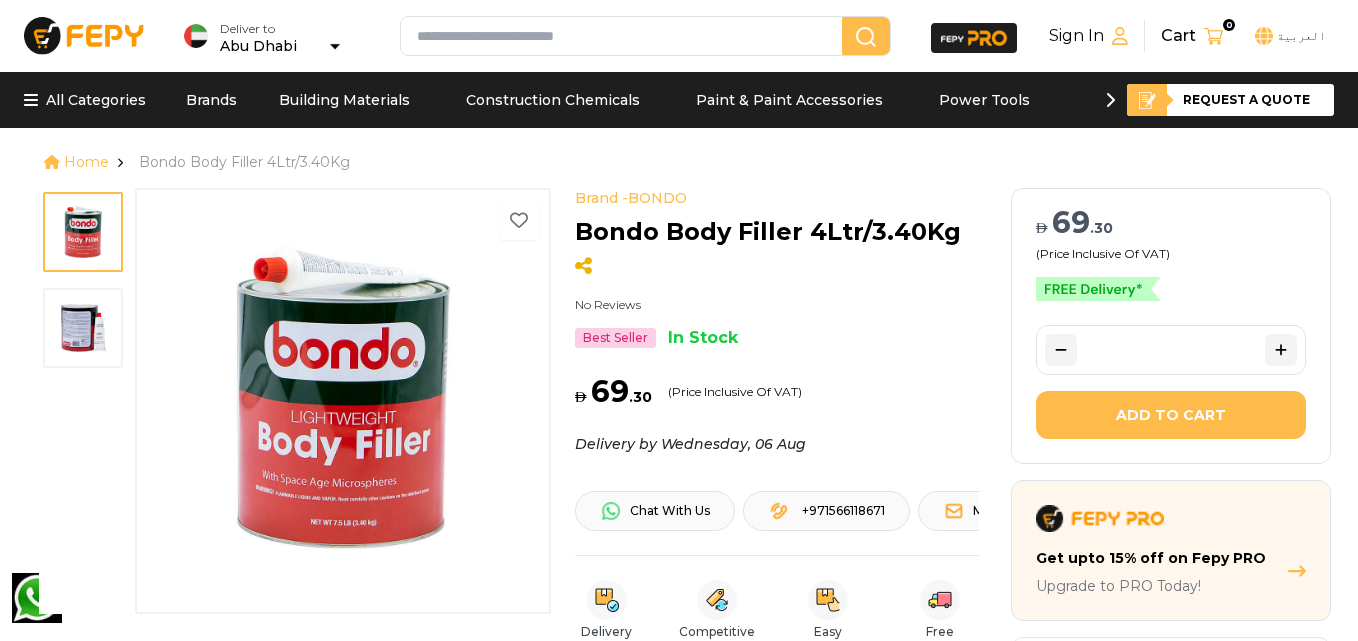 scroll, scrollTop: 0, scrollLeft: 0, axis: both 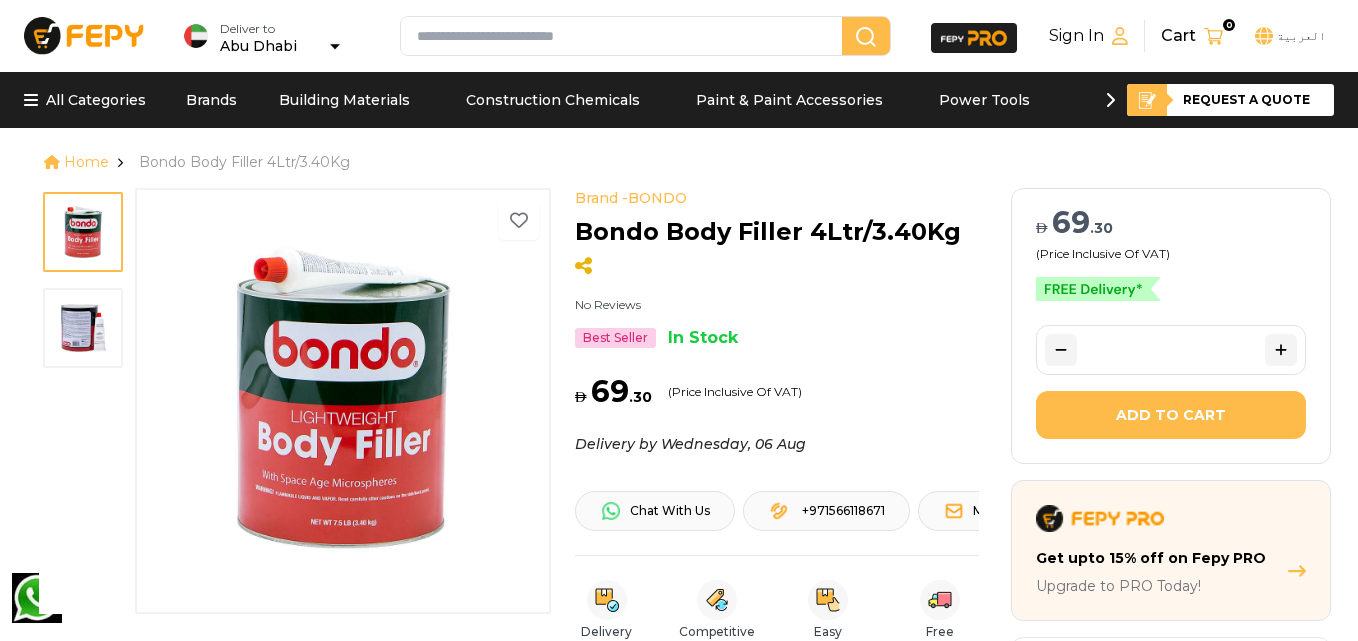 click on "*" at bounding box center [1171, 350] 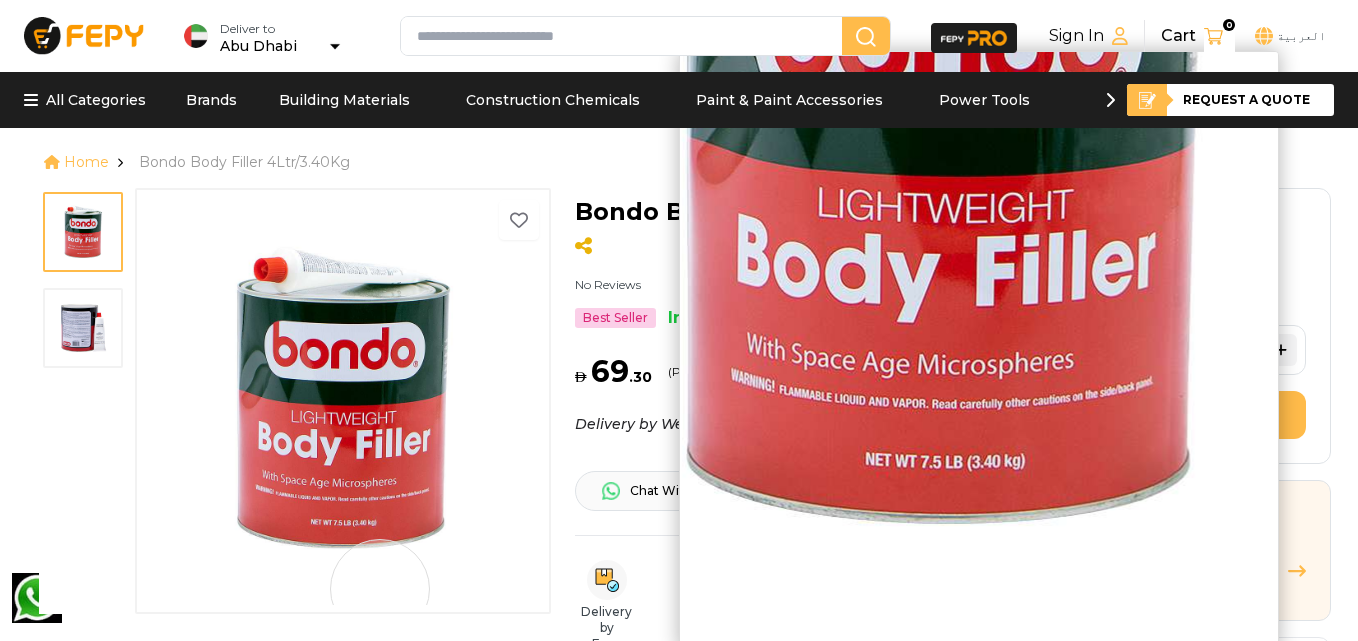 scroll, scrollTop: 0, scrollLeft: 0, axis: both 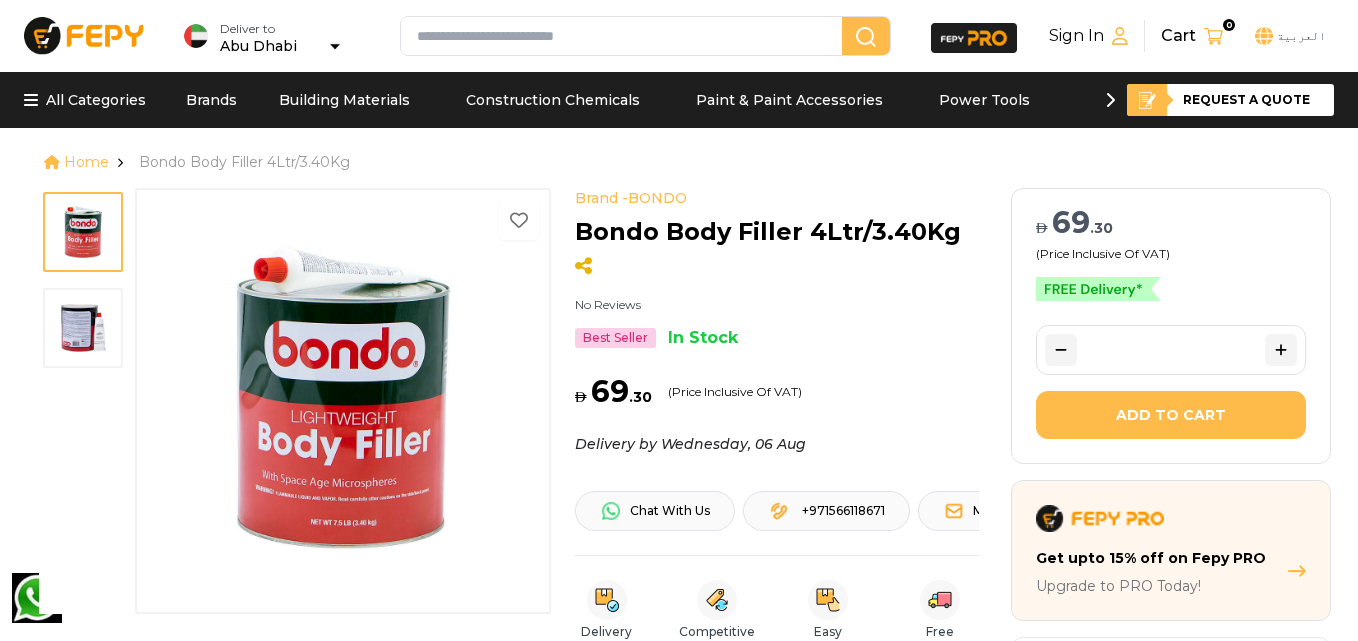 click 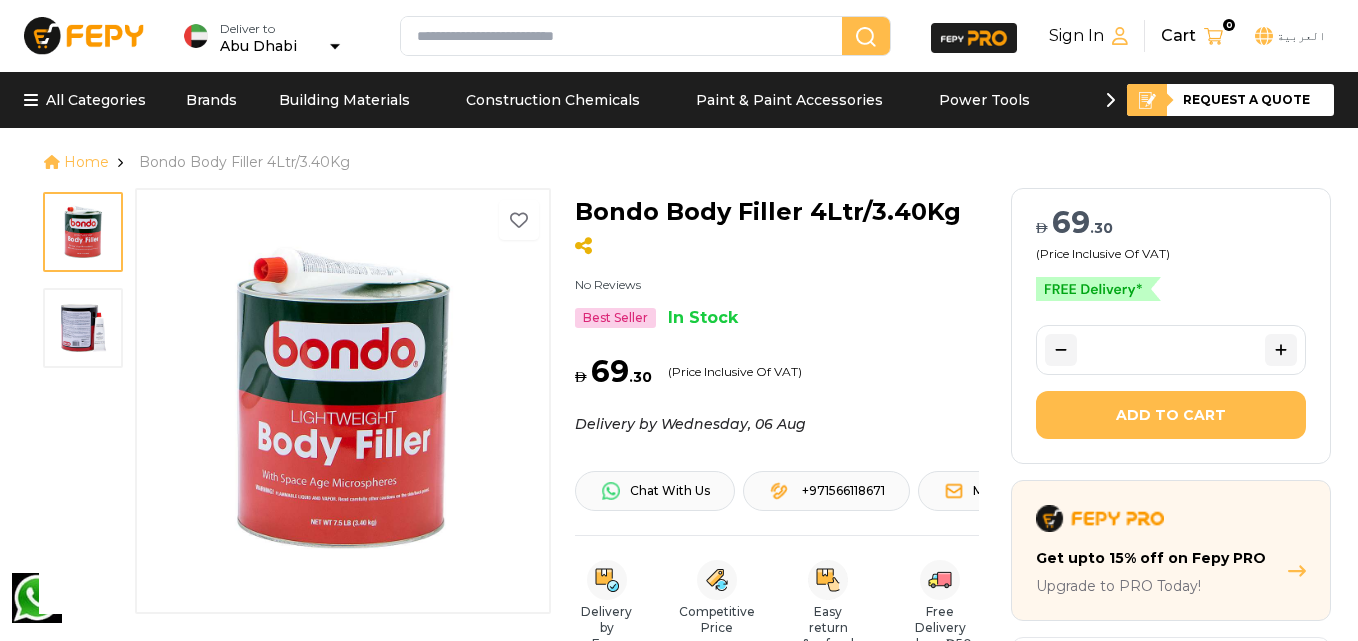 scroll, scrollTop: 0, scrollLeft: 0, axis: both 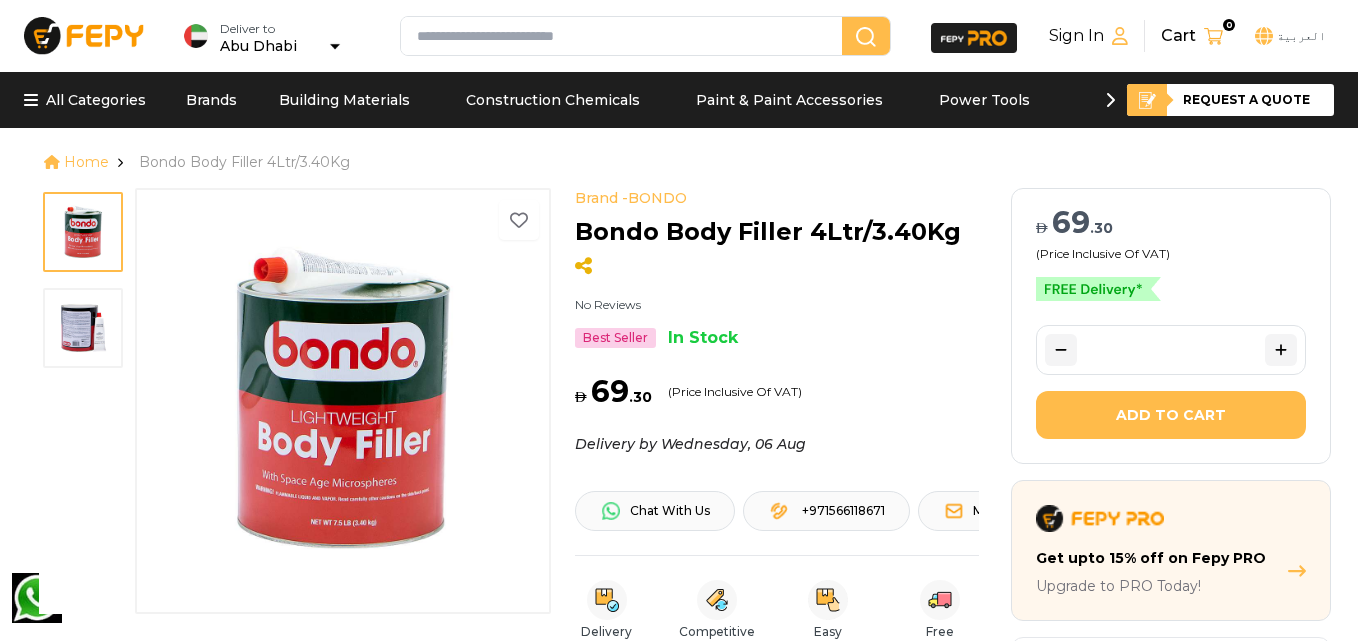 click at bounding box center (1213, 36) 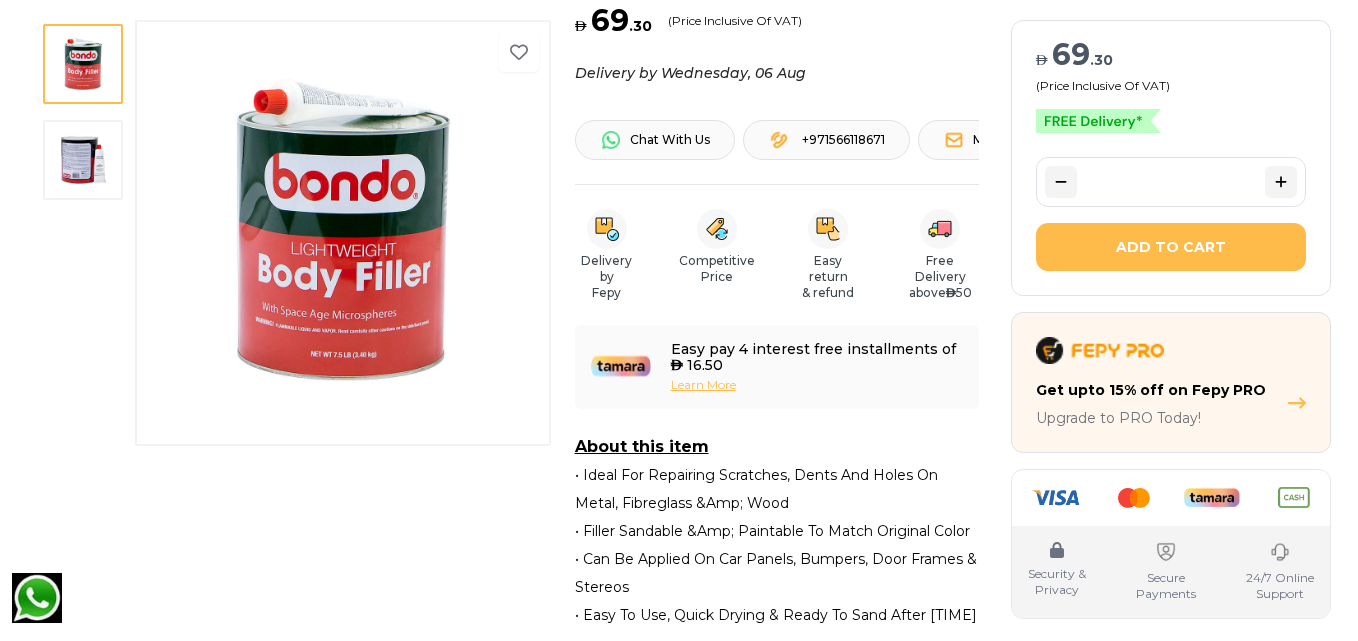 scroll, scrollTop: 400, scrollLeft: 0, axis: vertical 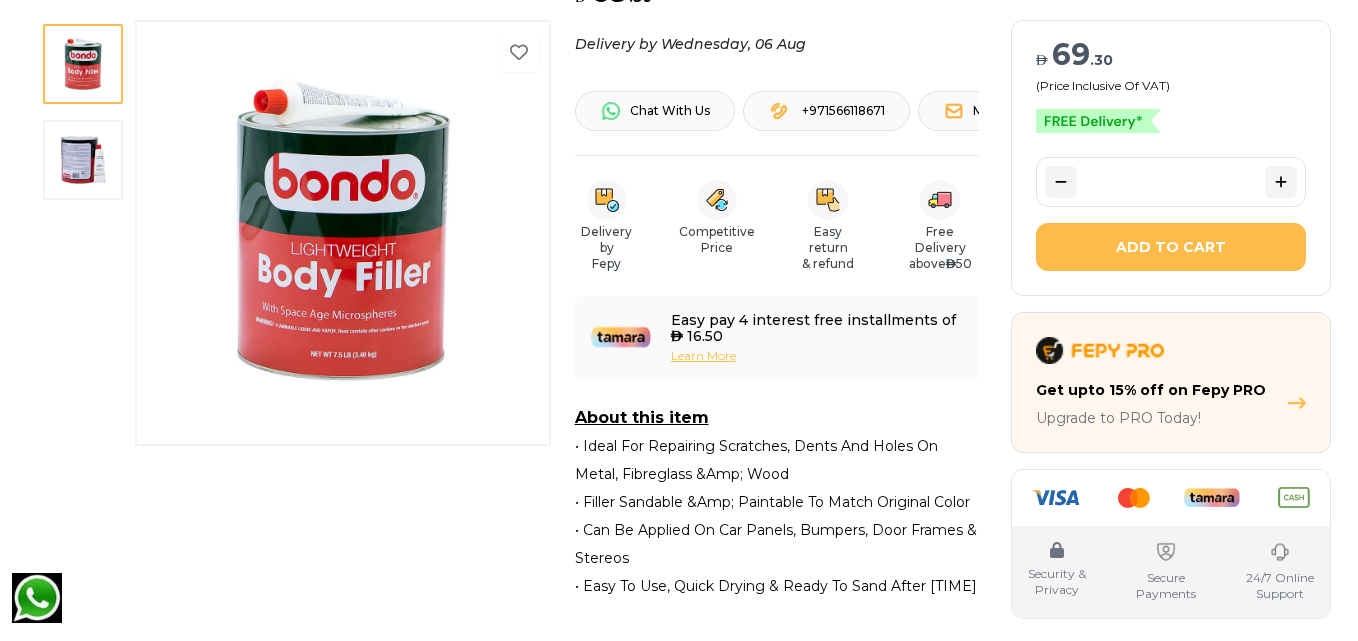 click on "Chat With Us" at bounding box center (655, 111) 